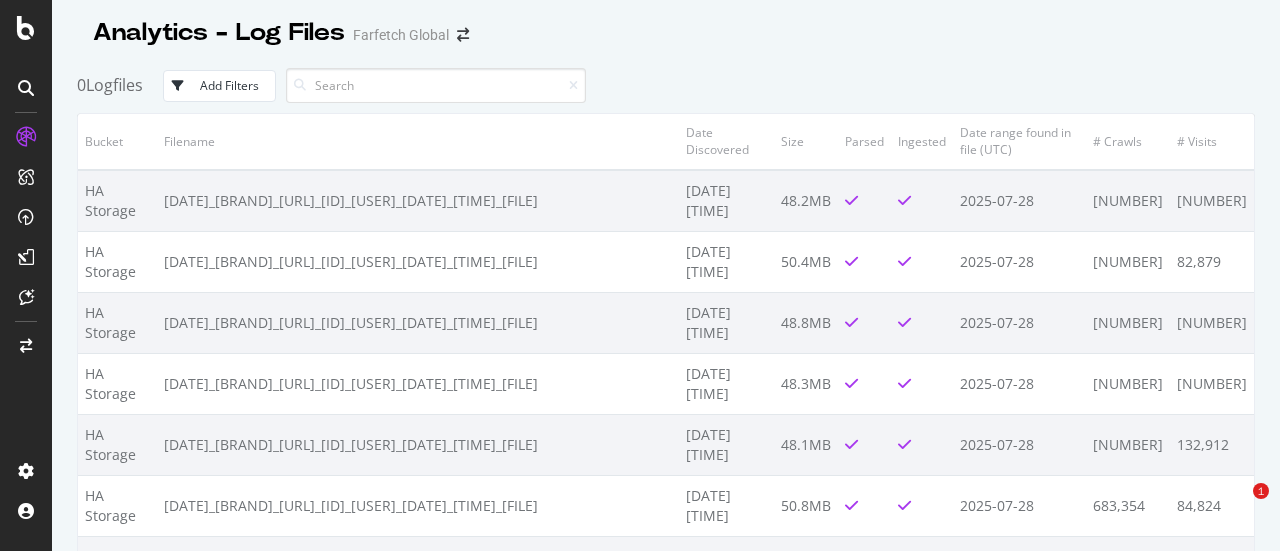 scroll, scrollTop: 0, scrollLeft: 0, axis: both 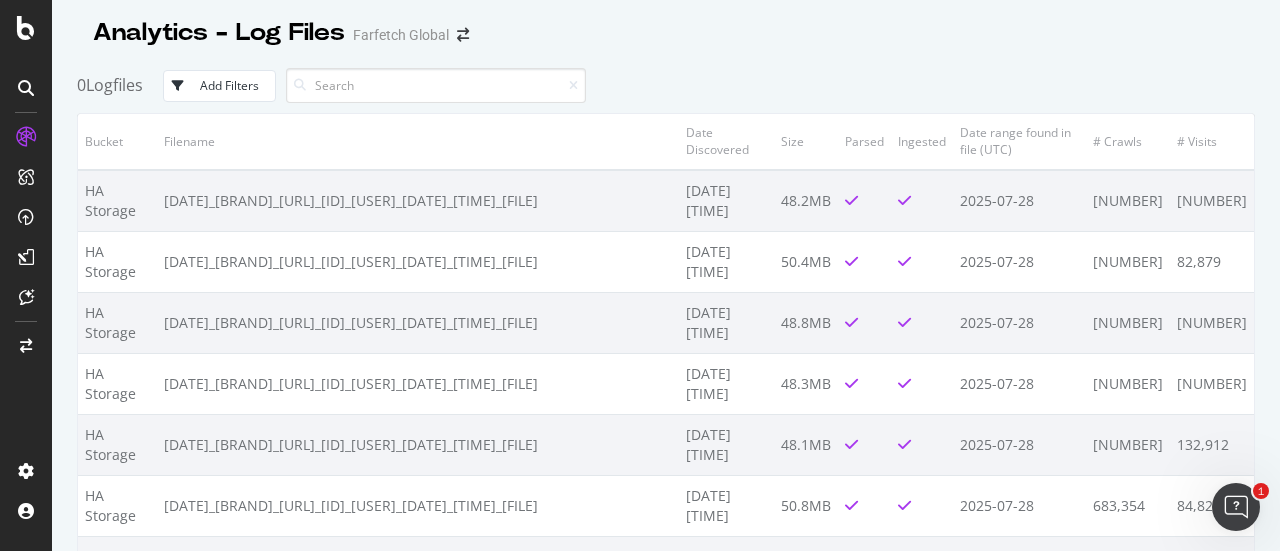 click on "Analytics - Log Files Farfetch Global" at bounding box center [666, 25] 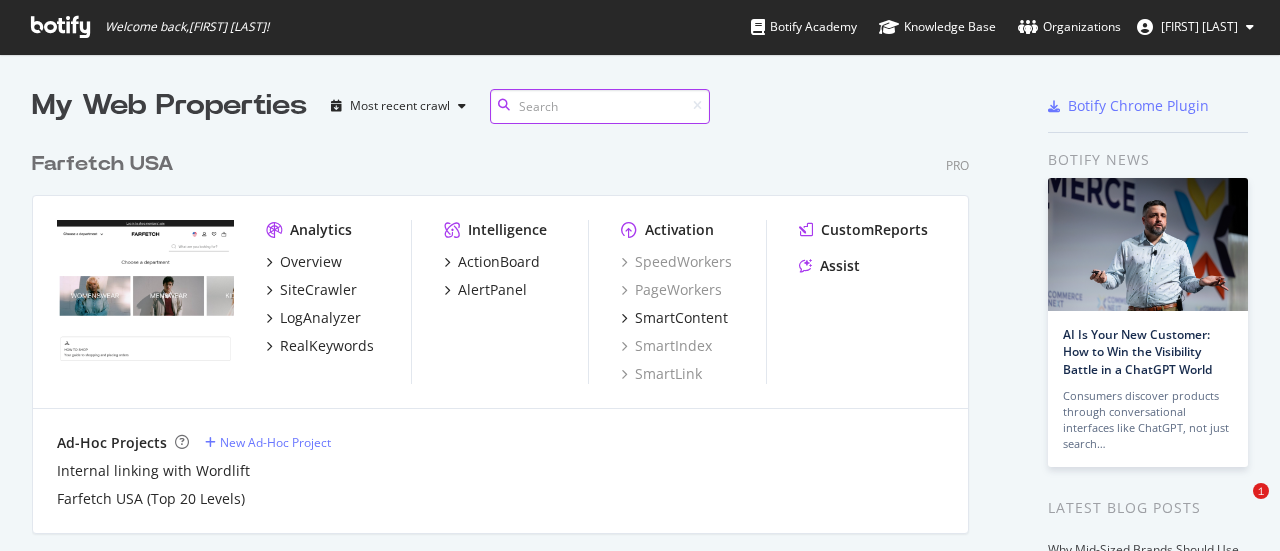 scroll, scrollTop: 0, scrollLeft: 0, axis: both 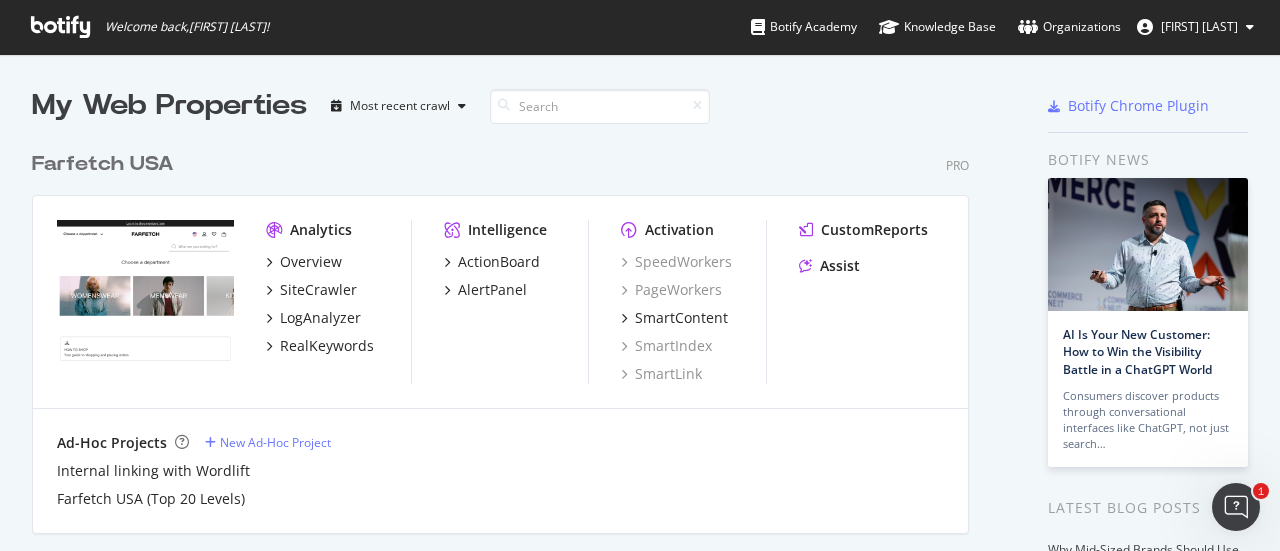 click on "Farfetch USA" at bounding box center [103, 164] 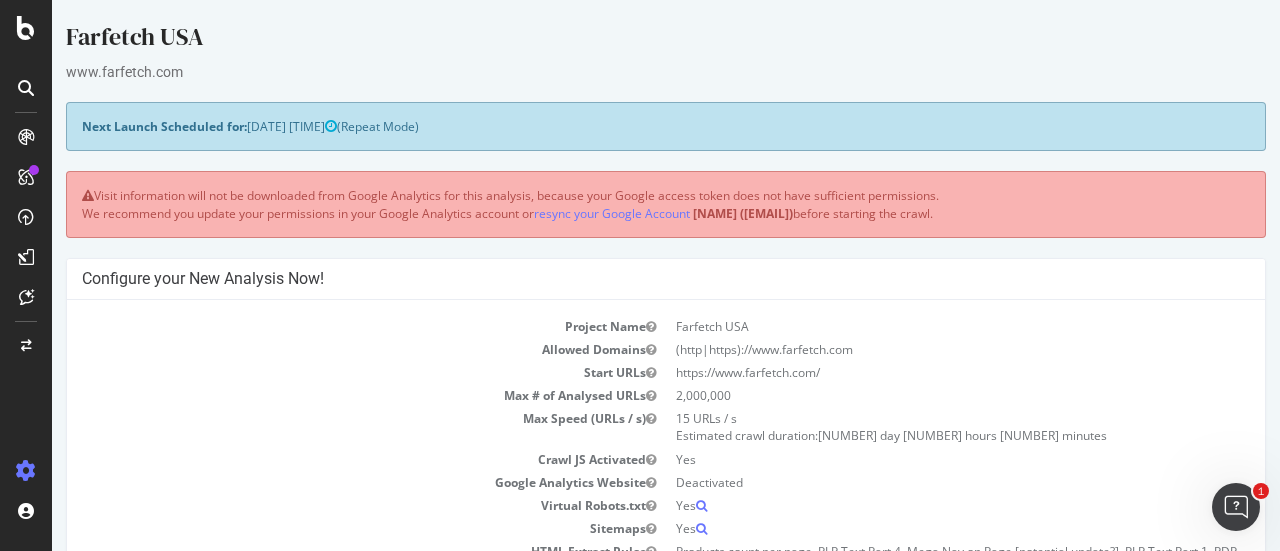 scroll, scrollTop: 14, scrollLeft: 0, axis: vertical 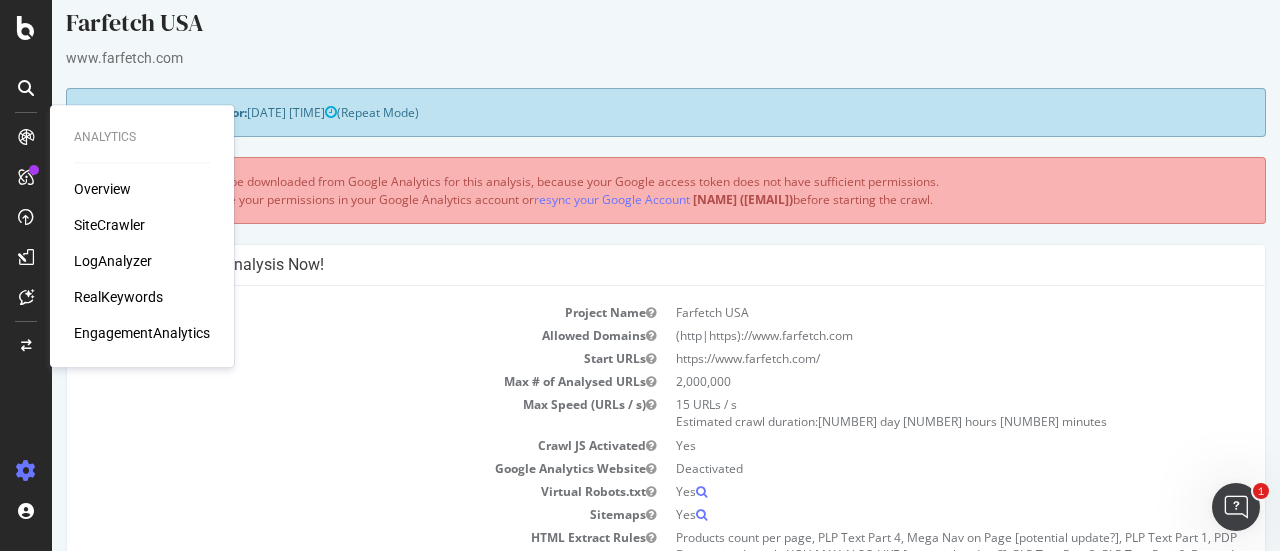 click on "Farfetch USA
www.farfetch.com
× × Next Launch Scheduled for:
[DATE] [TIME]
(Repeat Mode)
Visit information will not be downloaded from Google Analytics for this analysis, because your Google access token does not have sufficient permissions.  We recommend you update your permissions in your Google Analytics account or  resync your Google Account   [NAME]  before starting the crawl.
Configure your New Analysis Now!
Project Name
Farfetch USA Allowed Domains
(http|https)://www.farfetch.com
Start URLs
https://www.farfetch.com/
Max # of Analysed URLs
2,000,000 Max Speed (URLs / s)
15 URLs / s
Estimated crawl duration:  [NUMBER] day [NUMBER] hours [NUMBER] minutes  Crawl JS Activated
Yes Google Analytics Website
0" at bounding box center (666, 1325) 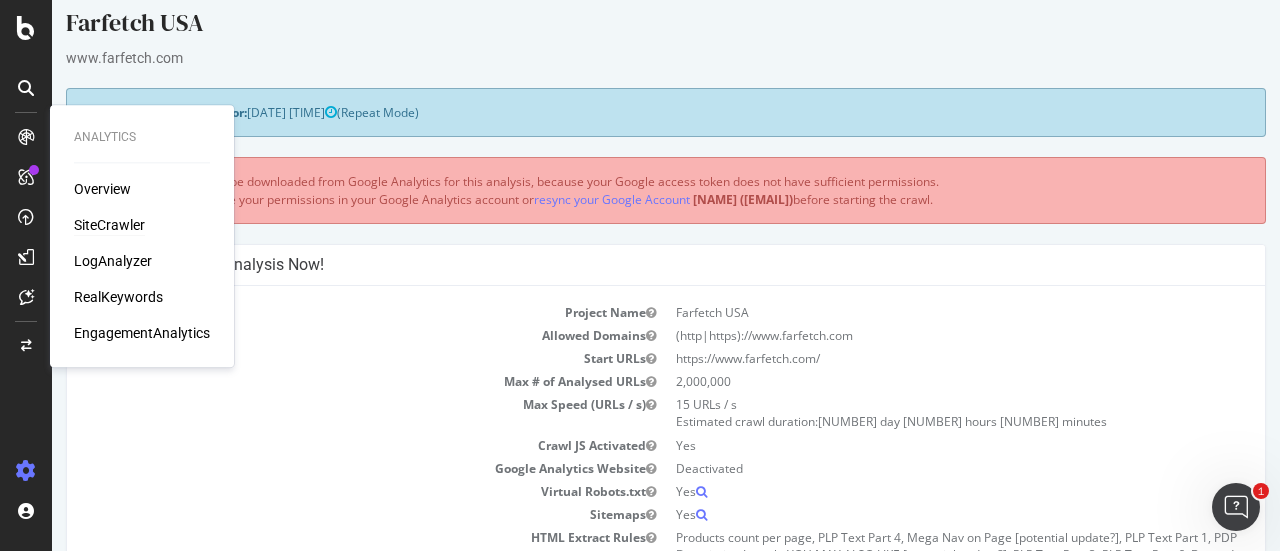 click on "SiteCrawler" at bounding box center (109, 225) 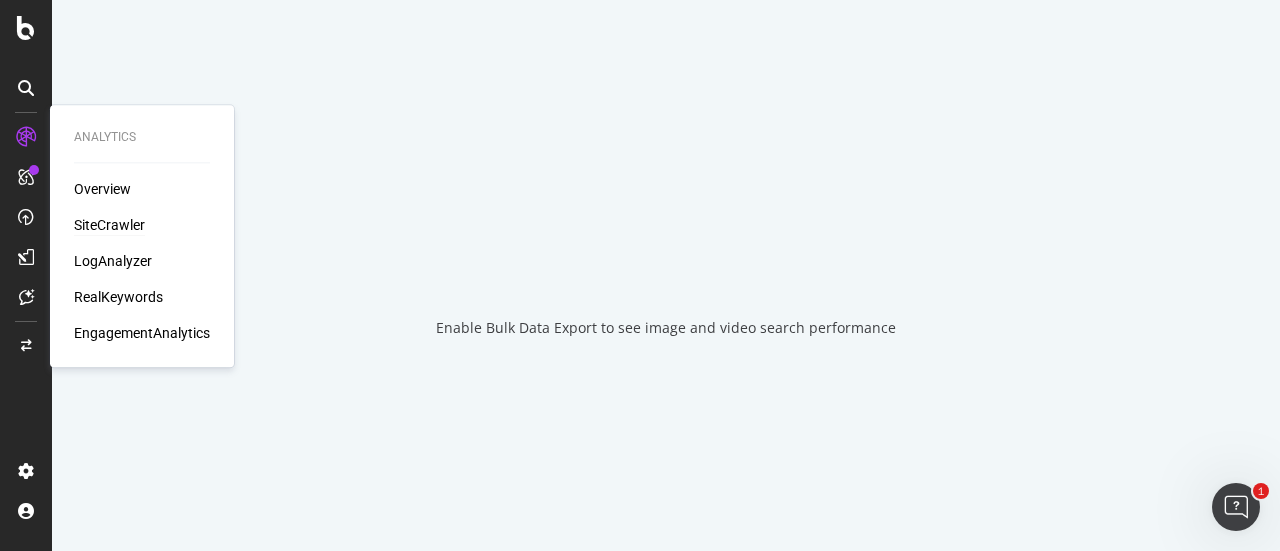 scroll, scrollTop: 0, scrollLeft: 0, axis: both 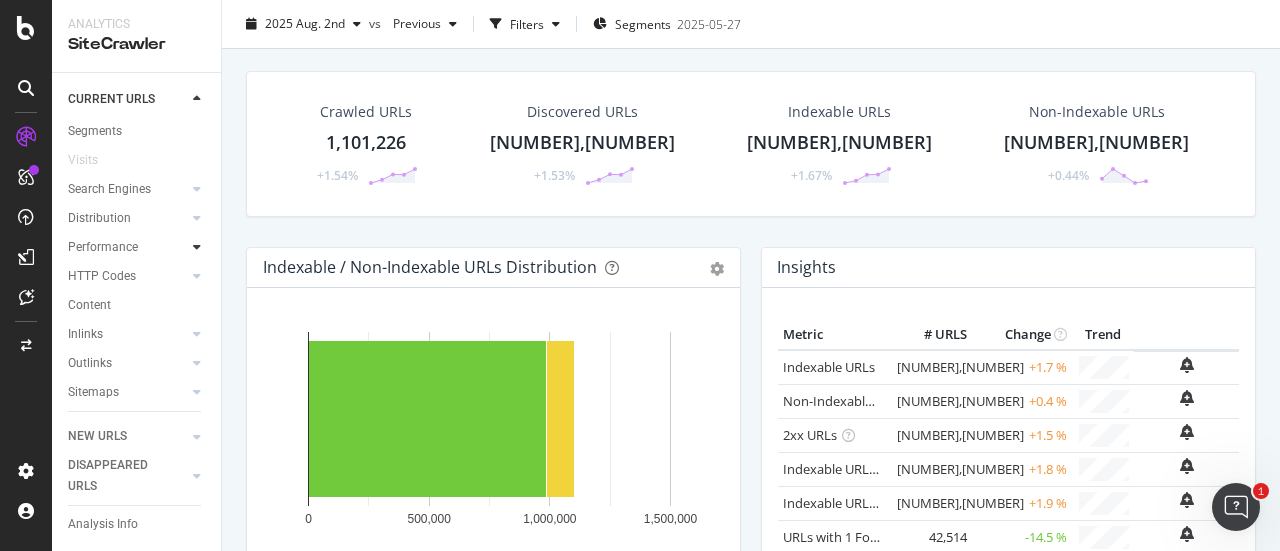 click at bounding box center [197, 247] 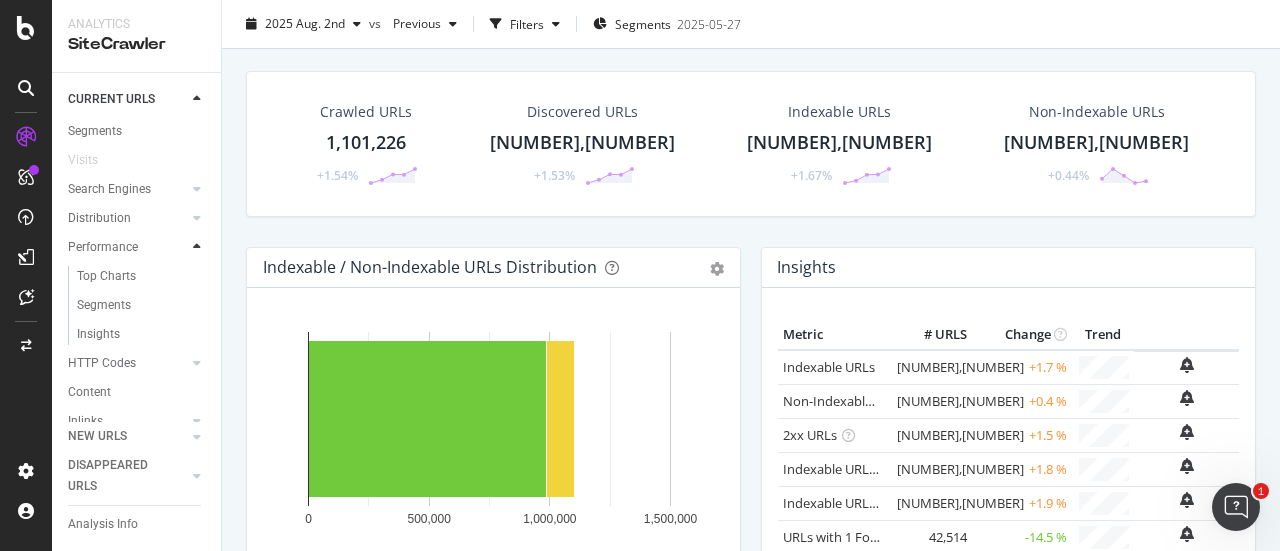 click at bounding box center [197, 247] 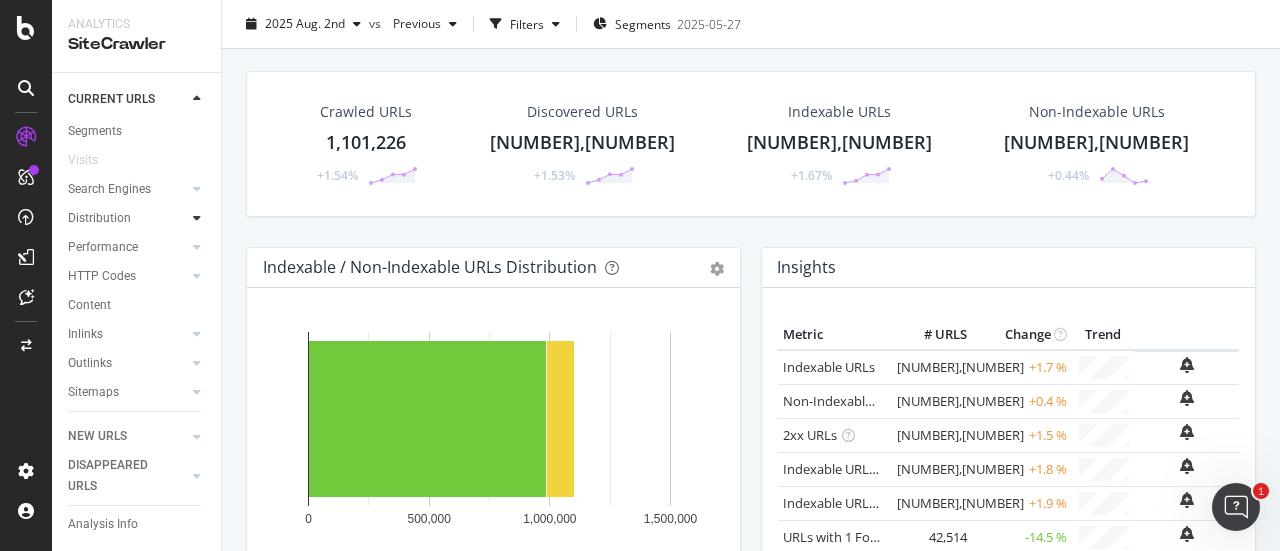 click at bounding box center [197, 218] 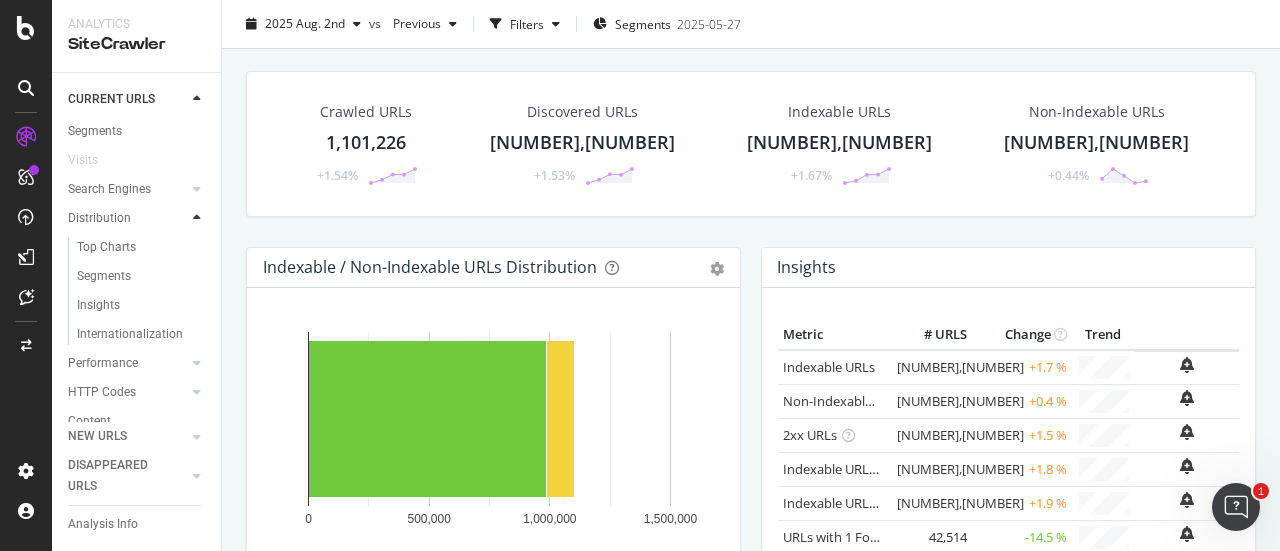 click at bounding box center (197, 218) 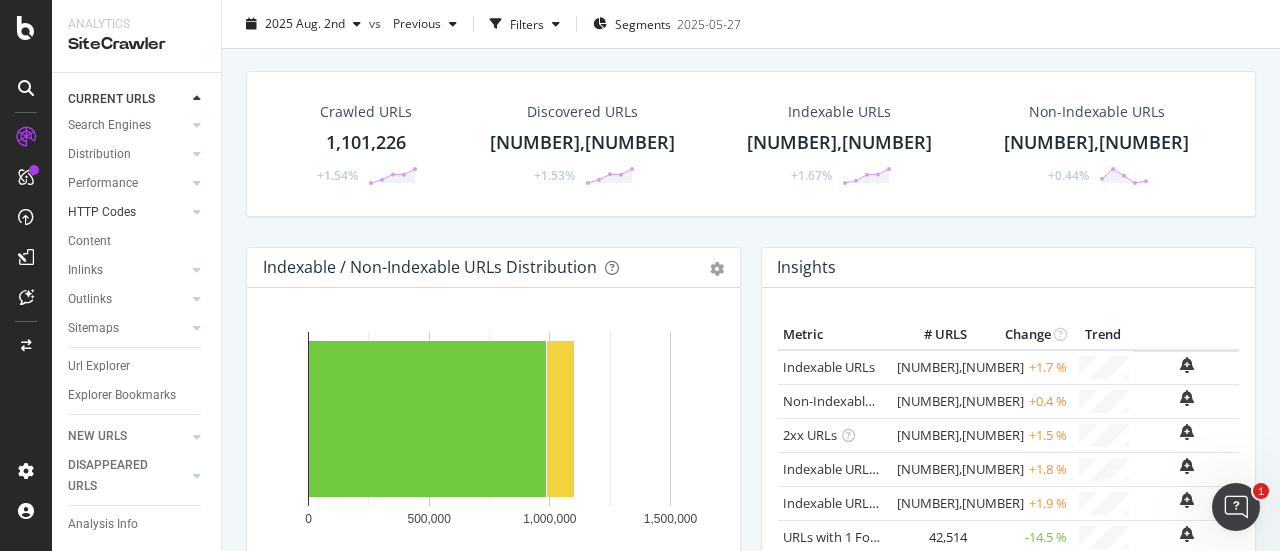scroll, scrollTop: 140, scrollLeft: 0, axis: vertical 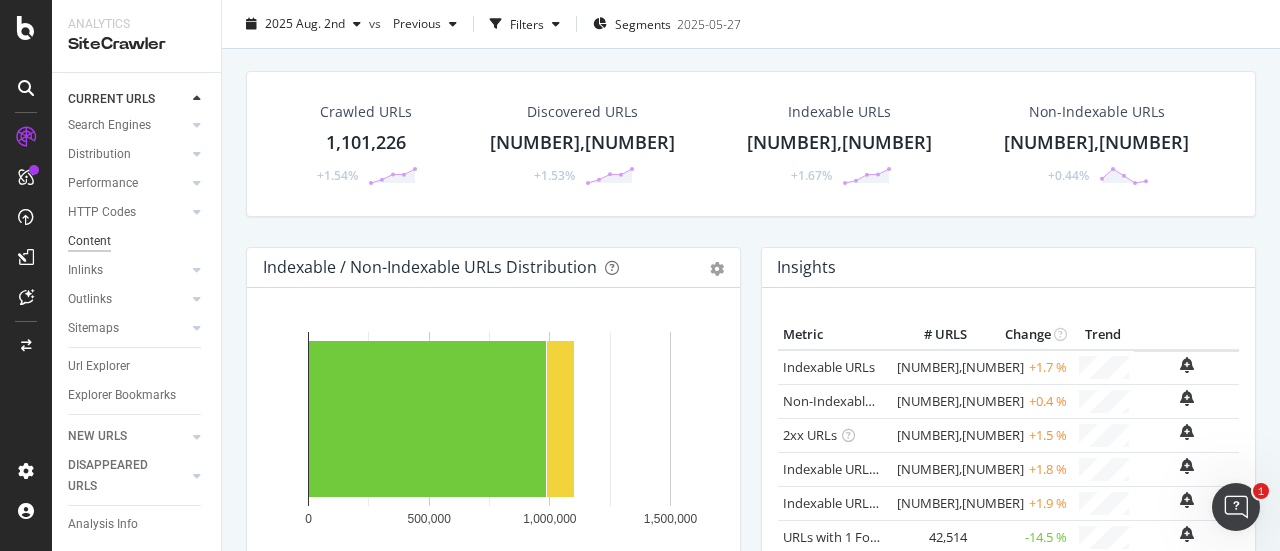 click on "Content" at bounding box center (89, 241) 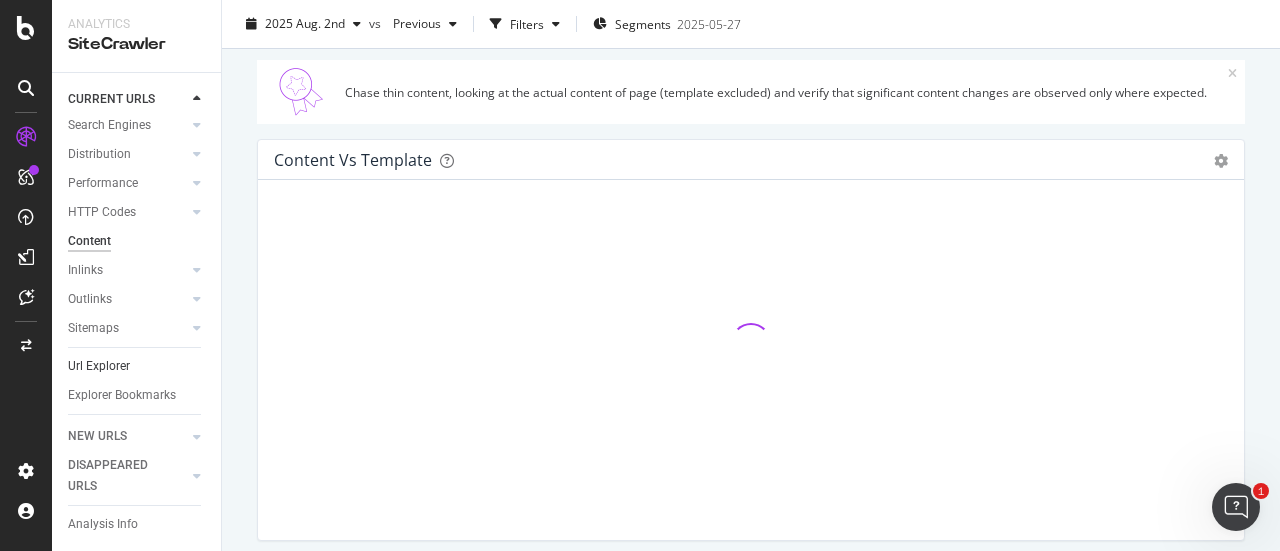 scroll, scrollTop: 192, scrollLeft: 0, axis: vertical 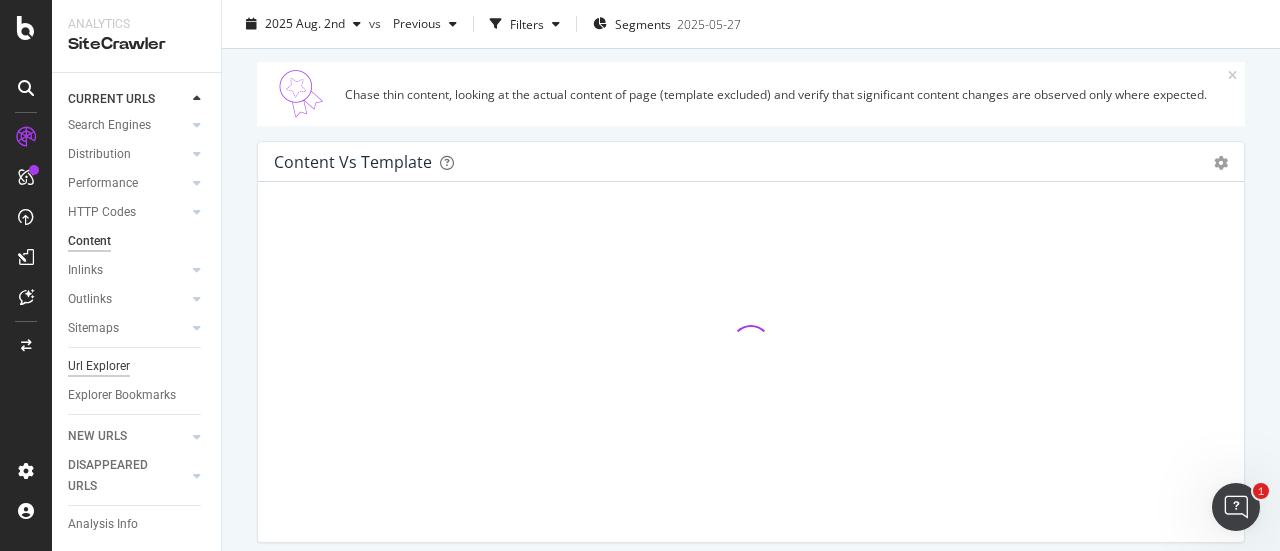 click on "Url Explorer" at bounding box center [99, 366] 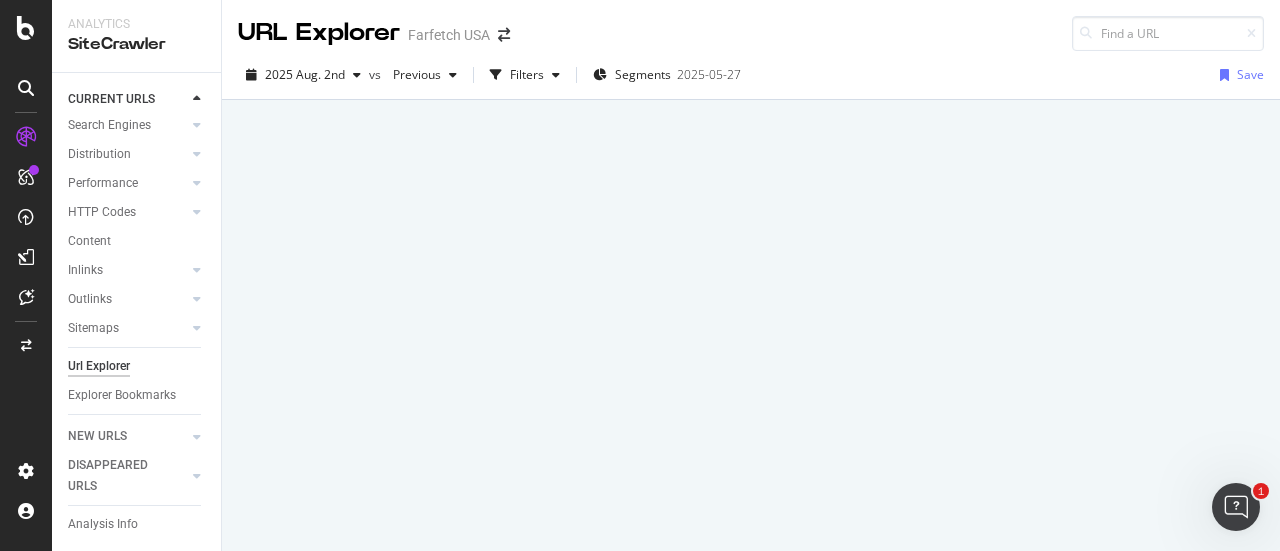 scroll, scrollTop: 0, scrollLeft: 0, axis: both 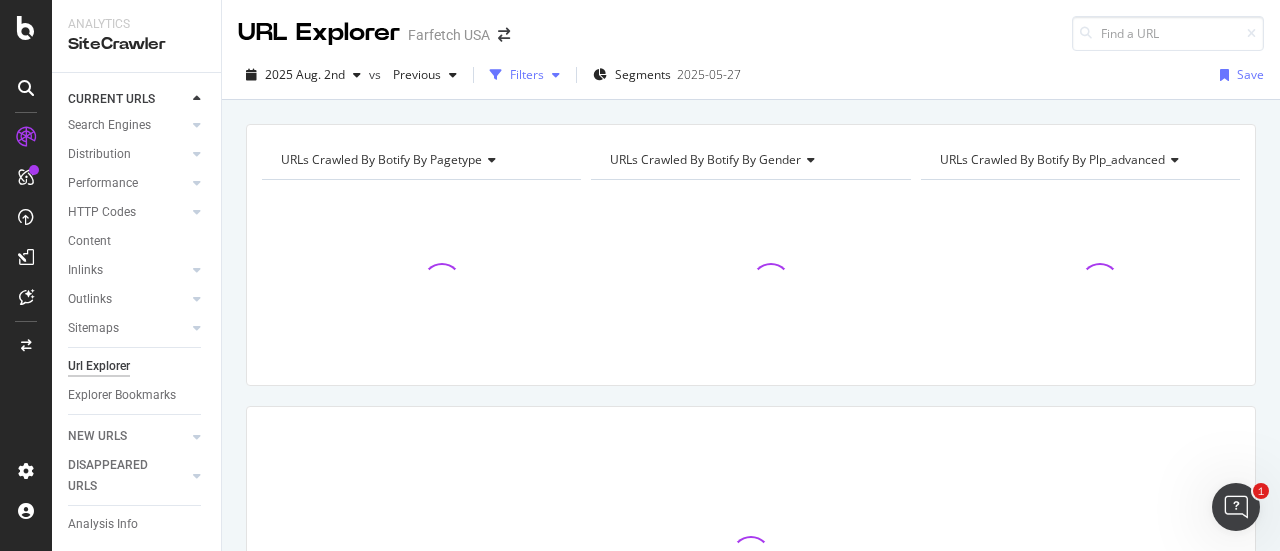 click on "Filters" at bounding box center [527, 74] 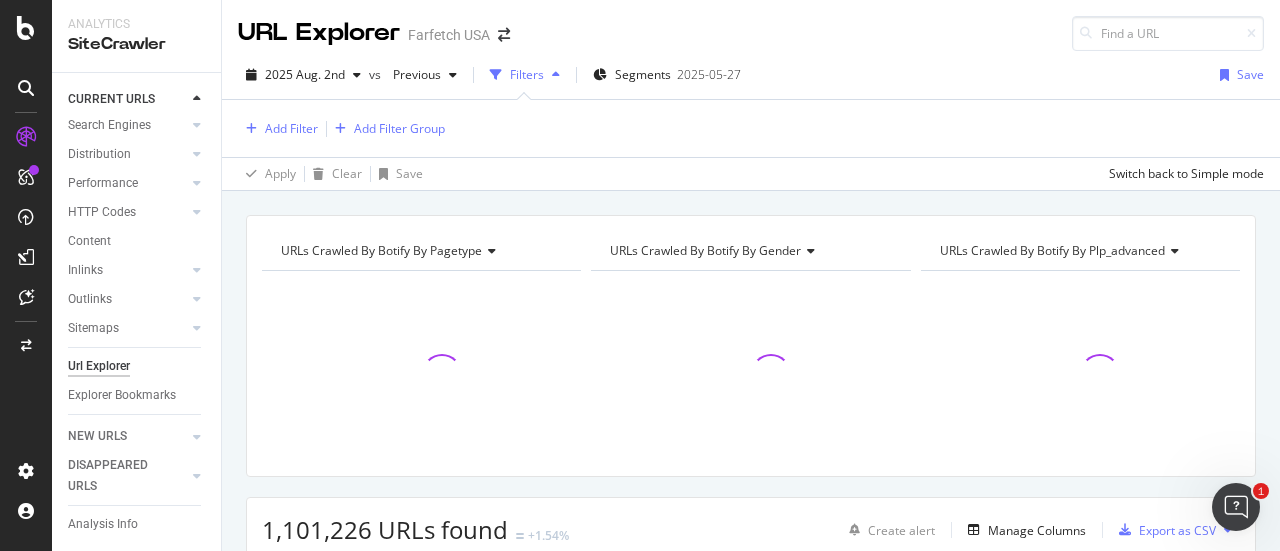 click on "Apply Clear Save Switch back to Simple mode" at bounding box center (751, 173) 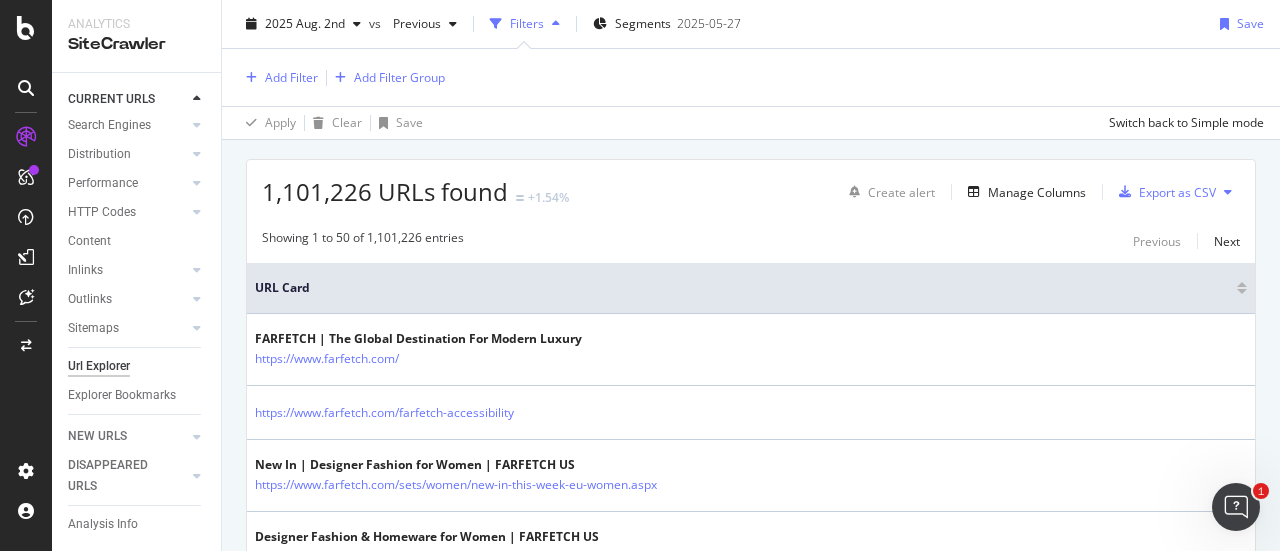 scroll, scrollTop: 337, scrollLeft: 0, axis: vertical 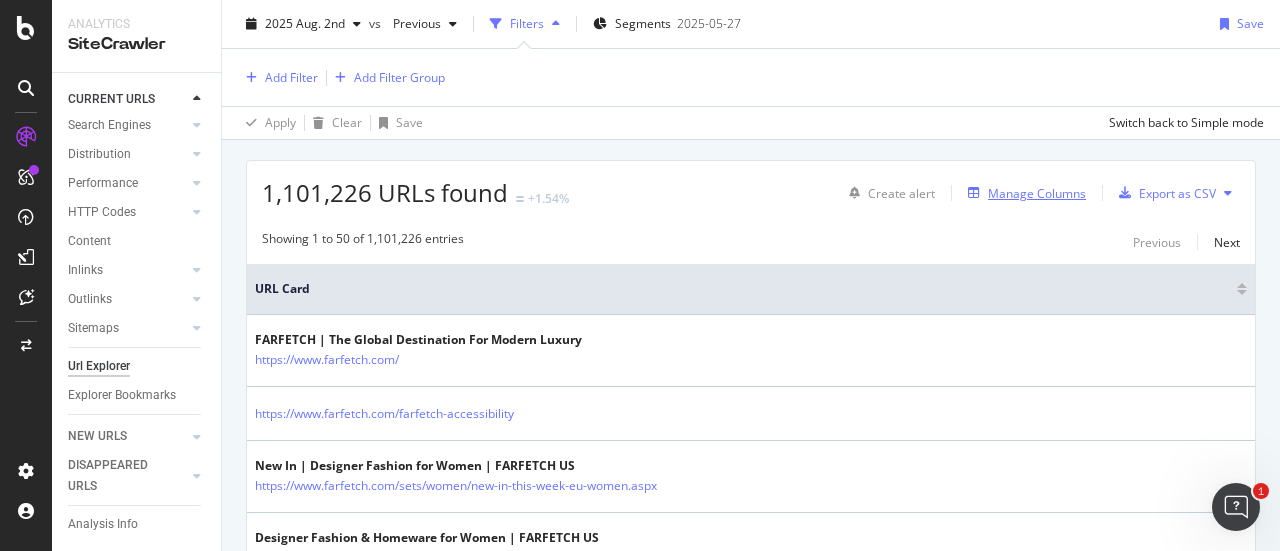 click on "Manage Columns" at bounding box center [1037, 193] 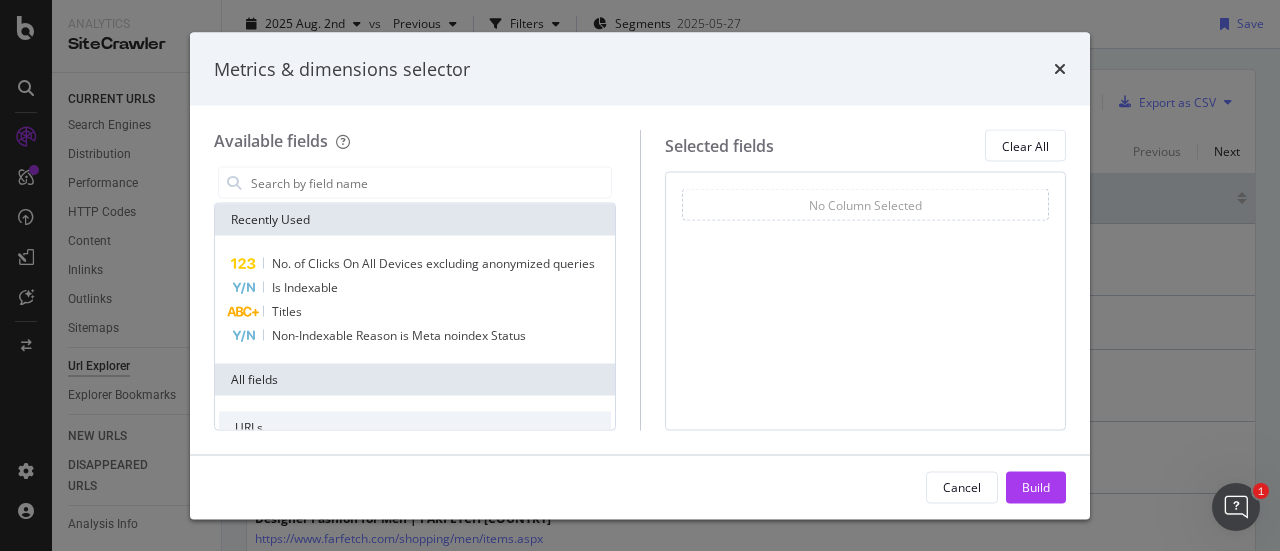 scroll, scrollTop: 246, scrollLeft: 0, axis: vertical 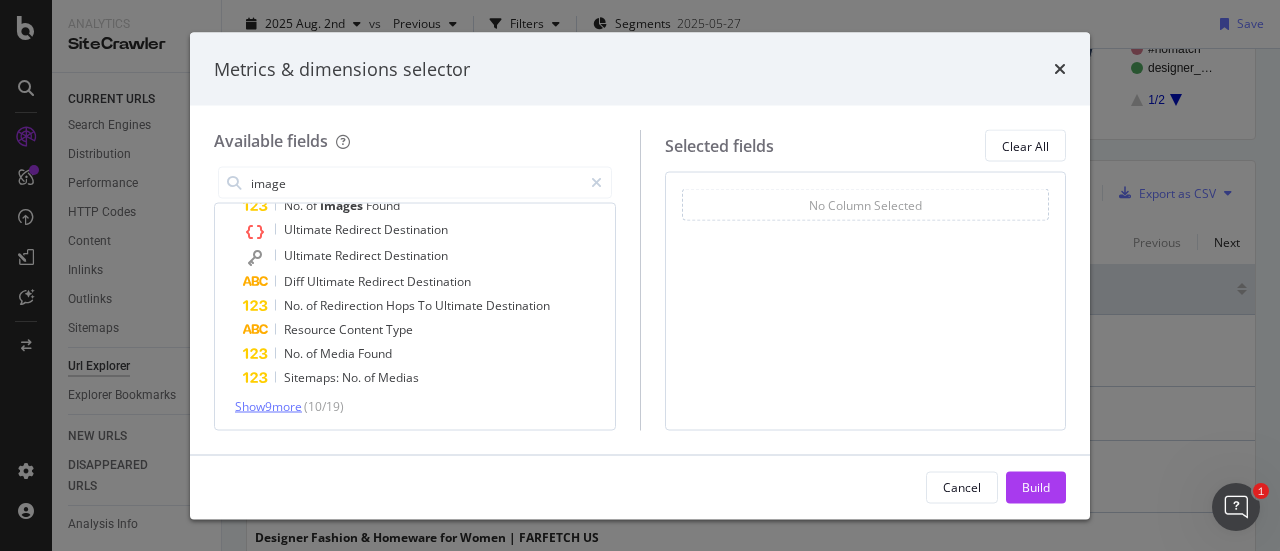 type on "image" 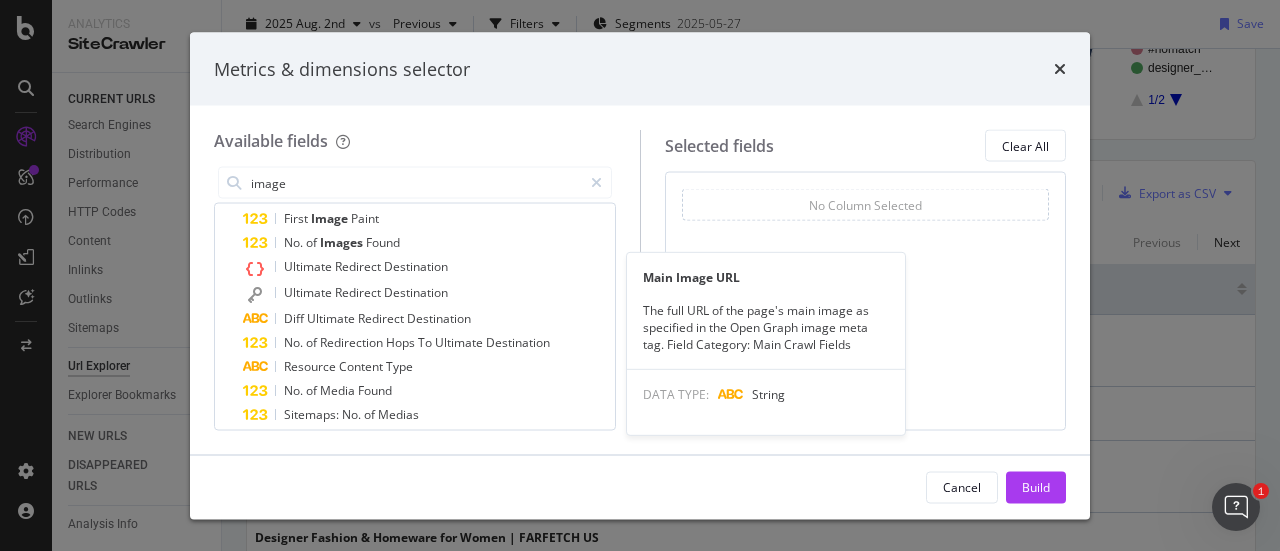 scroll, scrollTop: 0, scrollLeft: 0, axis: both 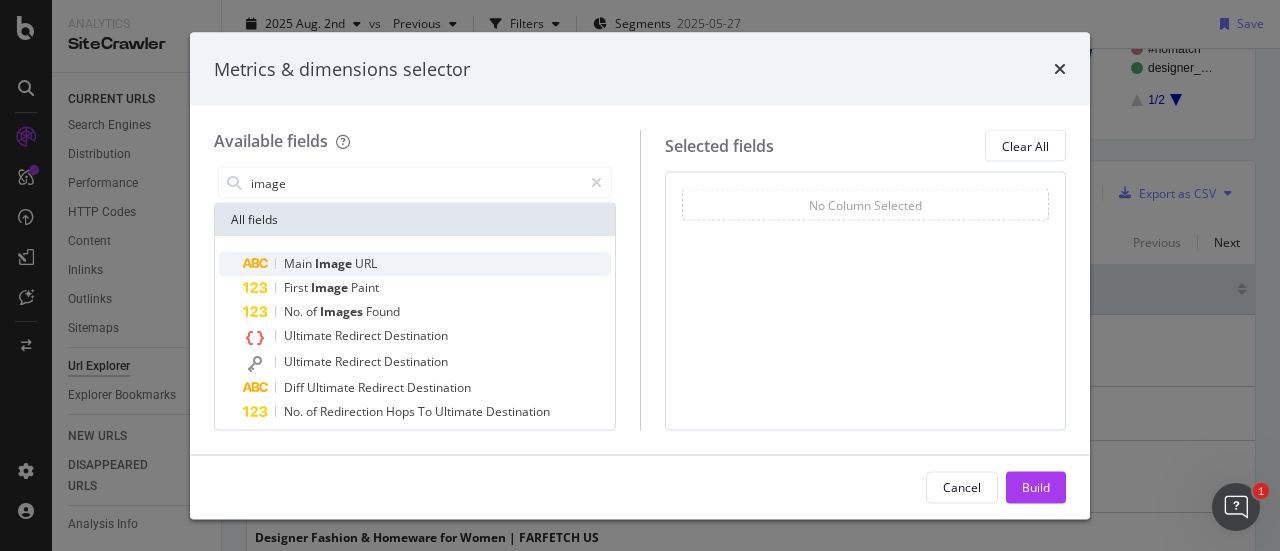 click on "Main   Image   URL" at bounding box center (427, 264) 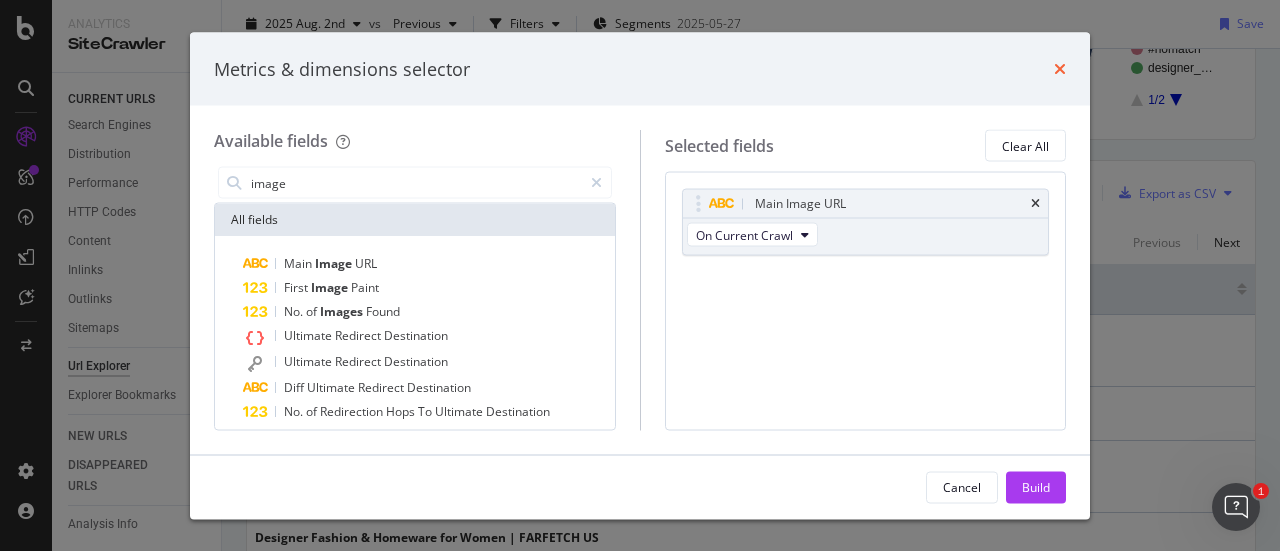 click at bounding box center (1060, 69) 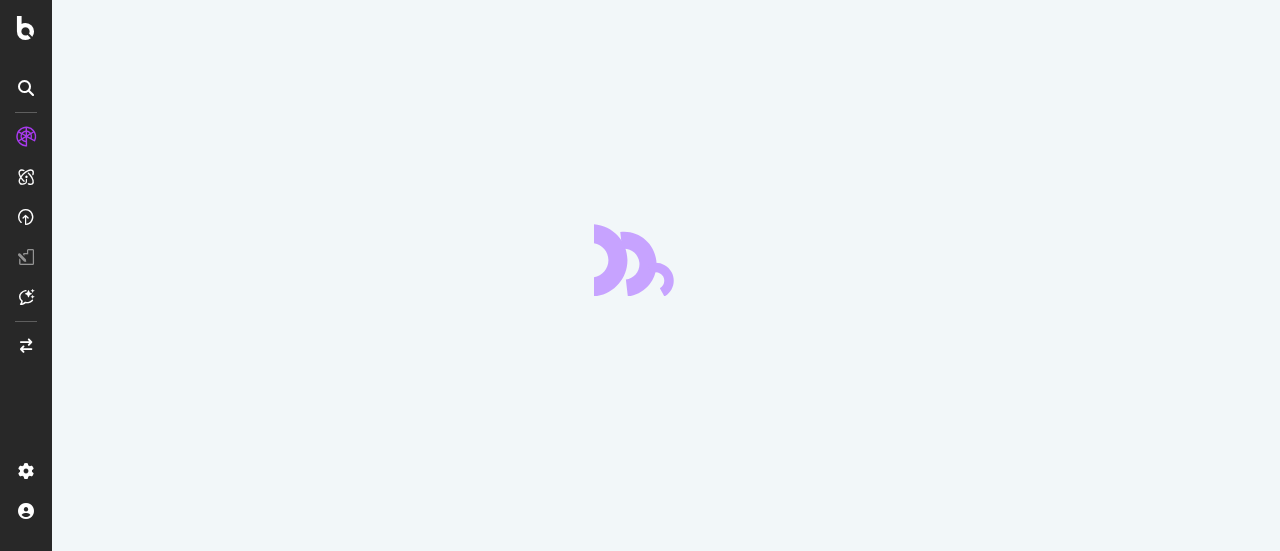 scroll, scrollTop: 0, scrollLeft: 0, axis: both 